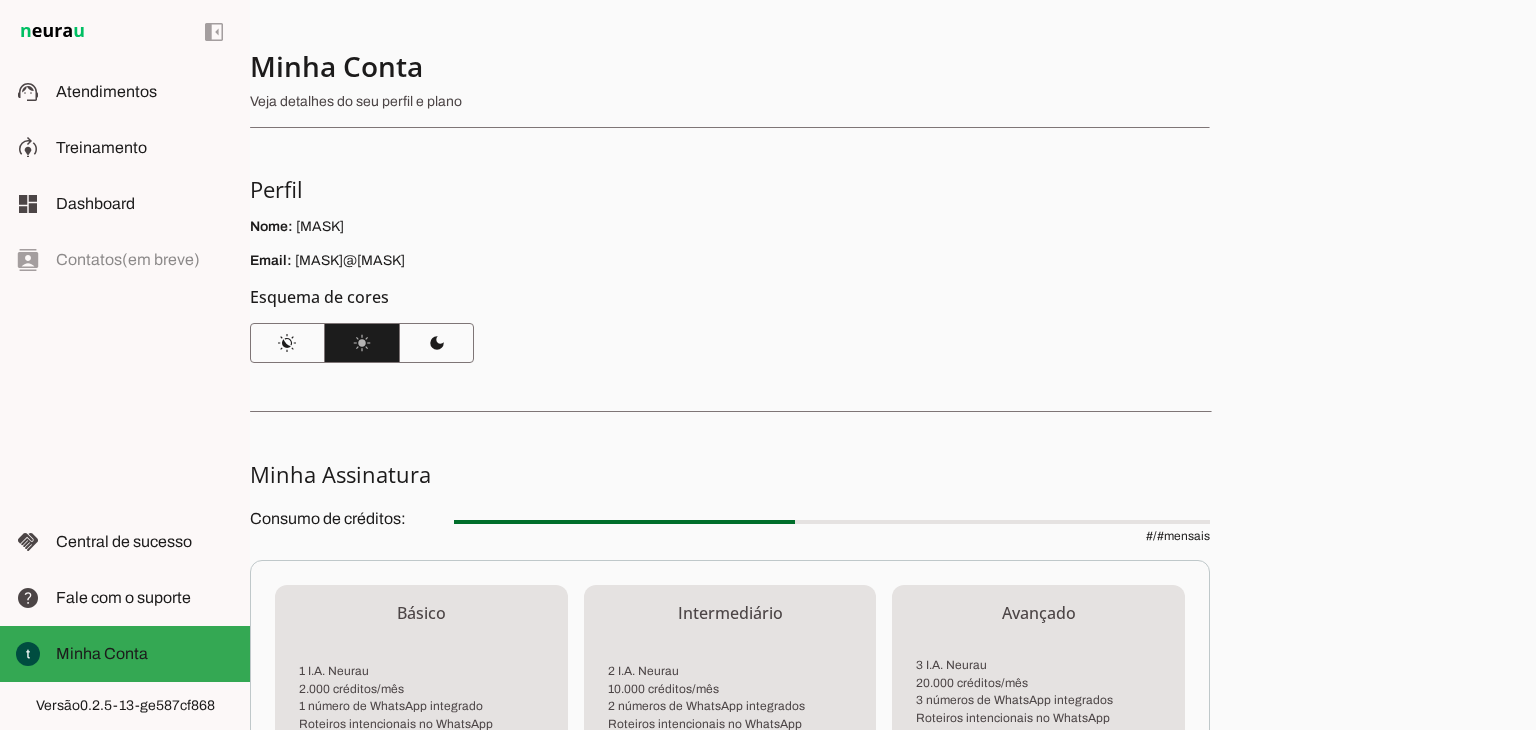 click on "Veja detalhes do seu perfil e plano" at bounding box center (722, 102) 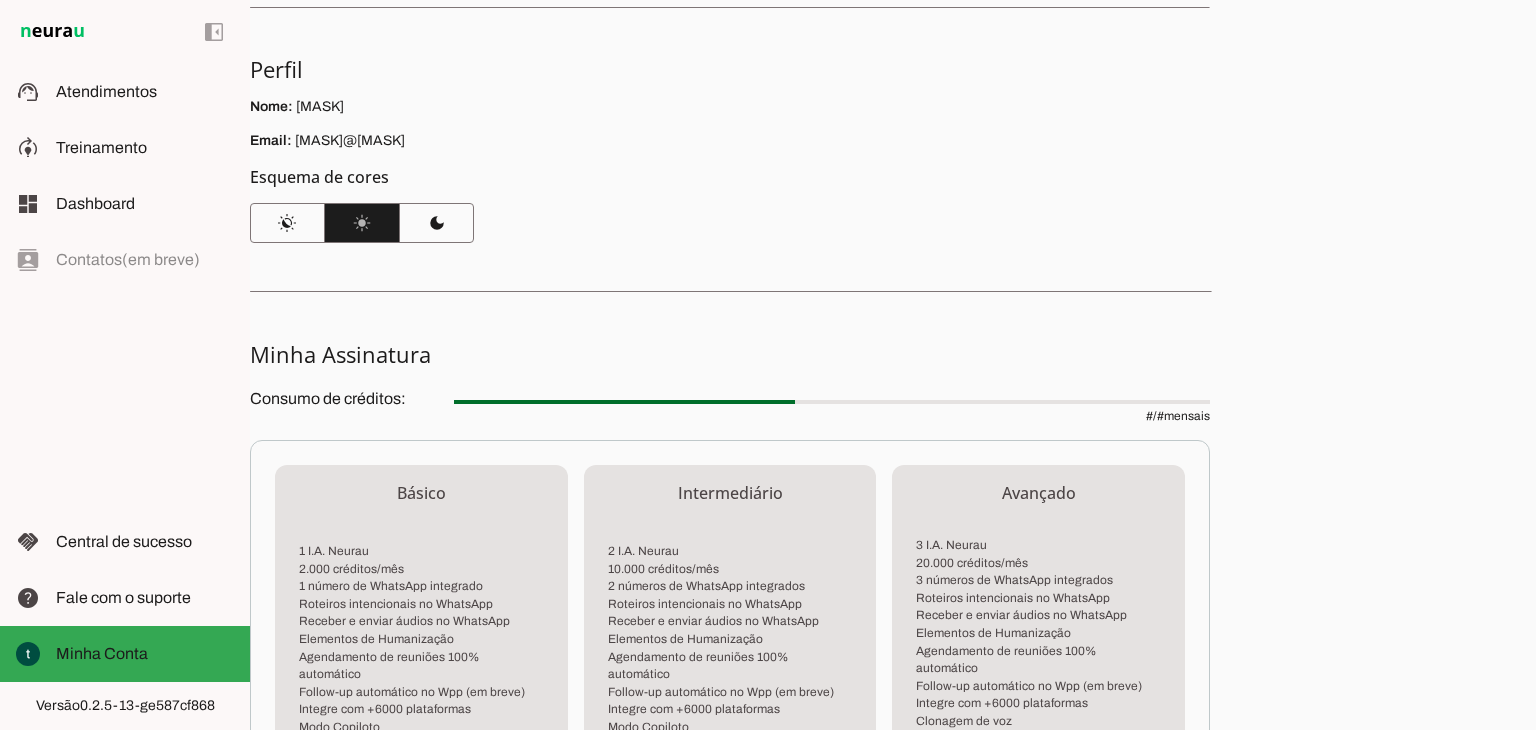 scroll, scrollTop: 0, scrollLeft: 0, axis: both 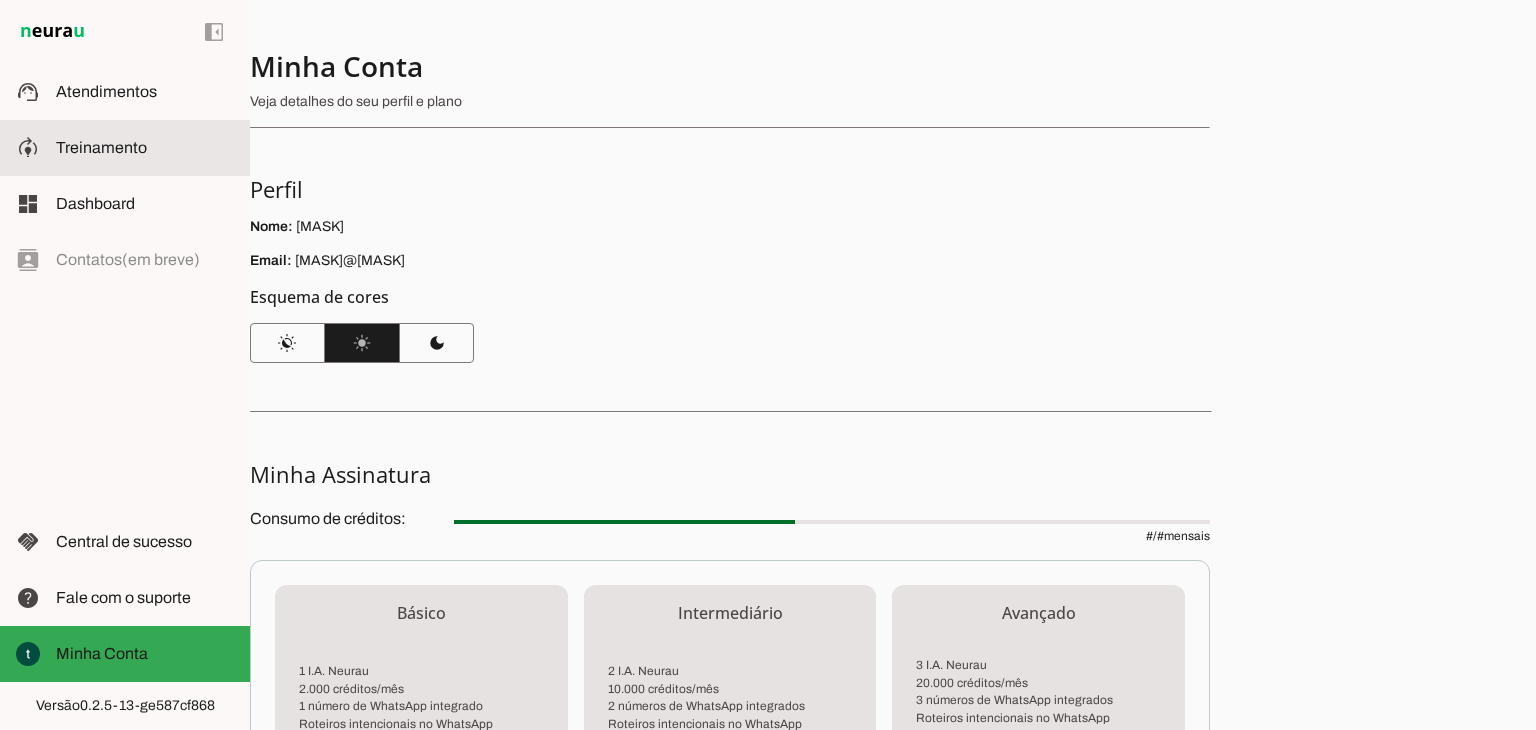 click at bounding box center [145, 148] 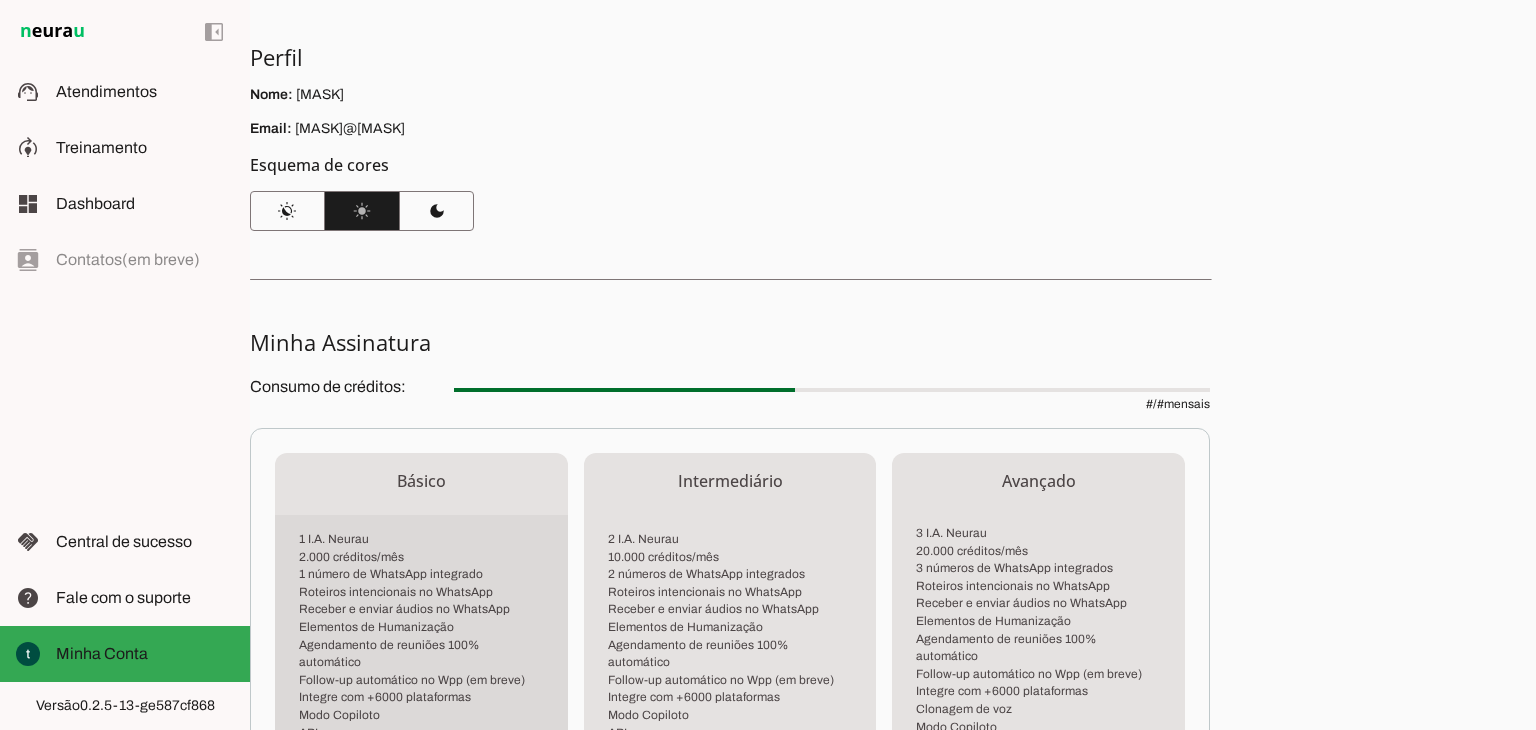 scroll, scrollTop: 0, scrollLeft: 0, axis: both 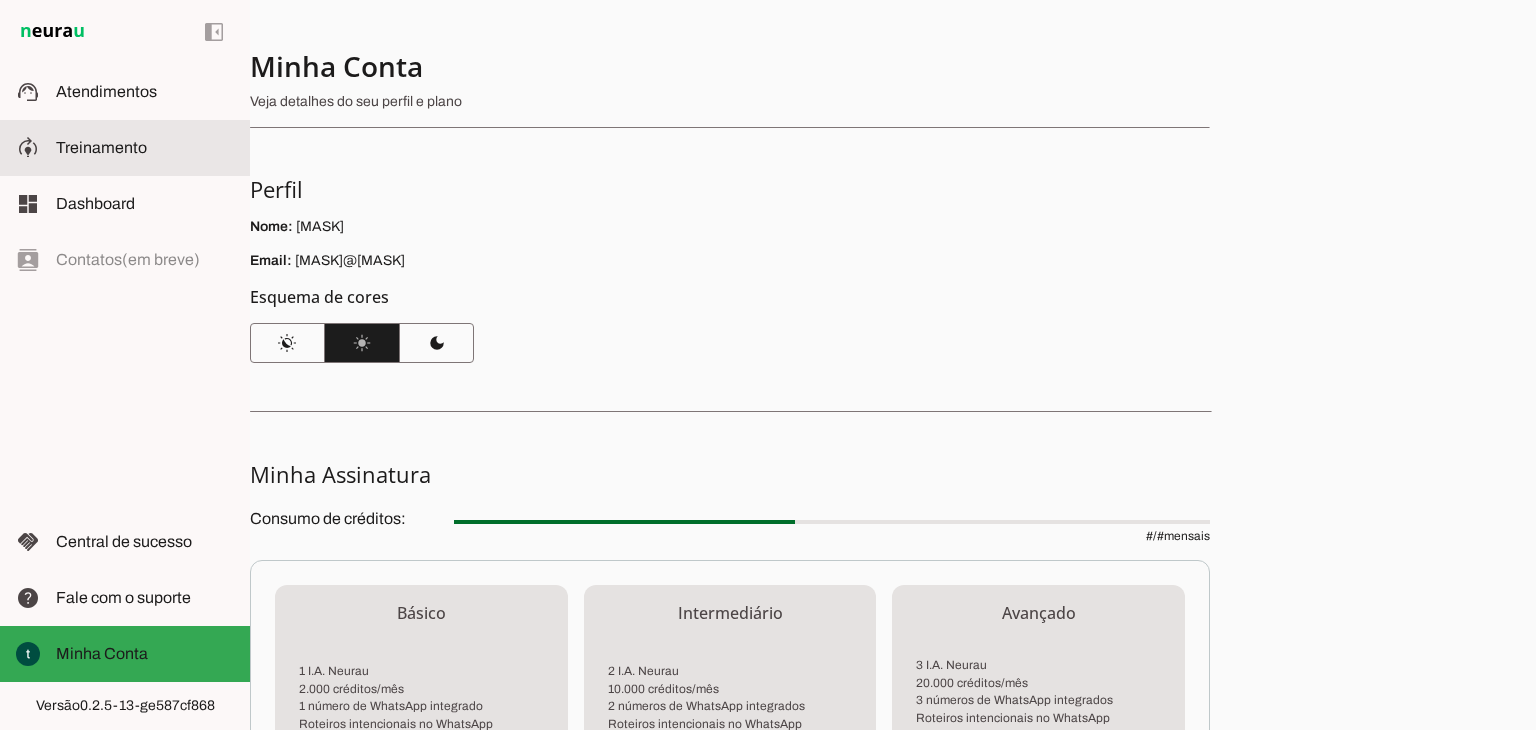 click on "Treinamento" 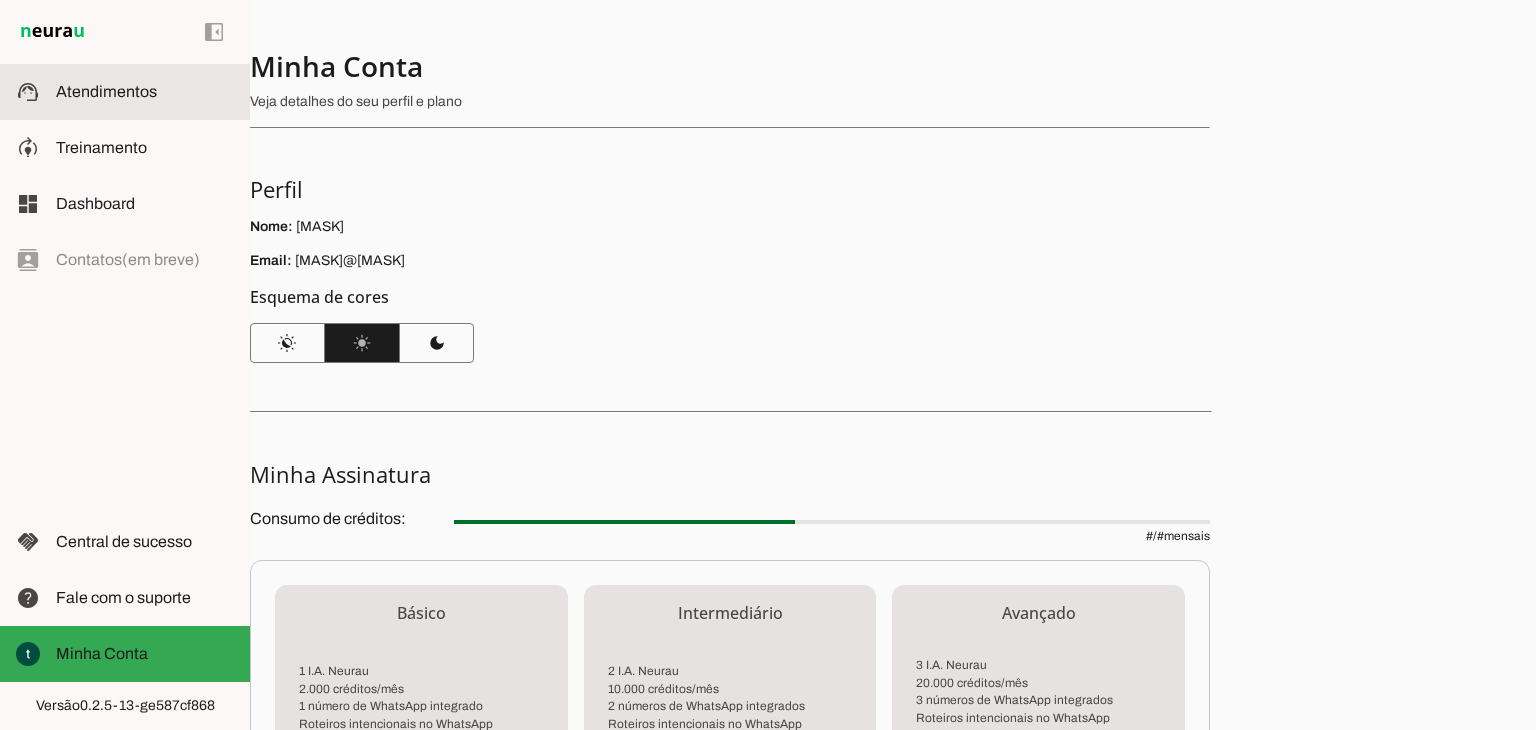 click on "Atendimentos" 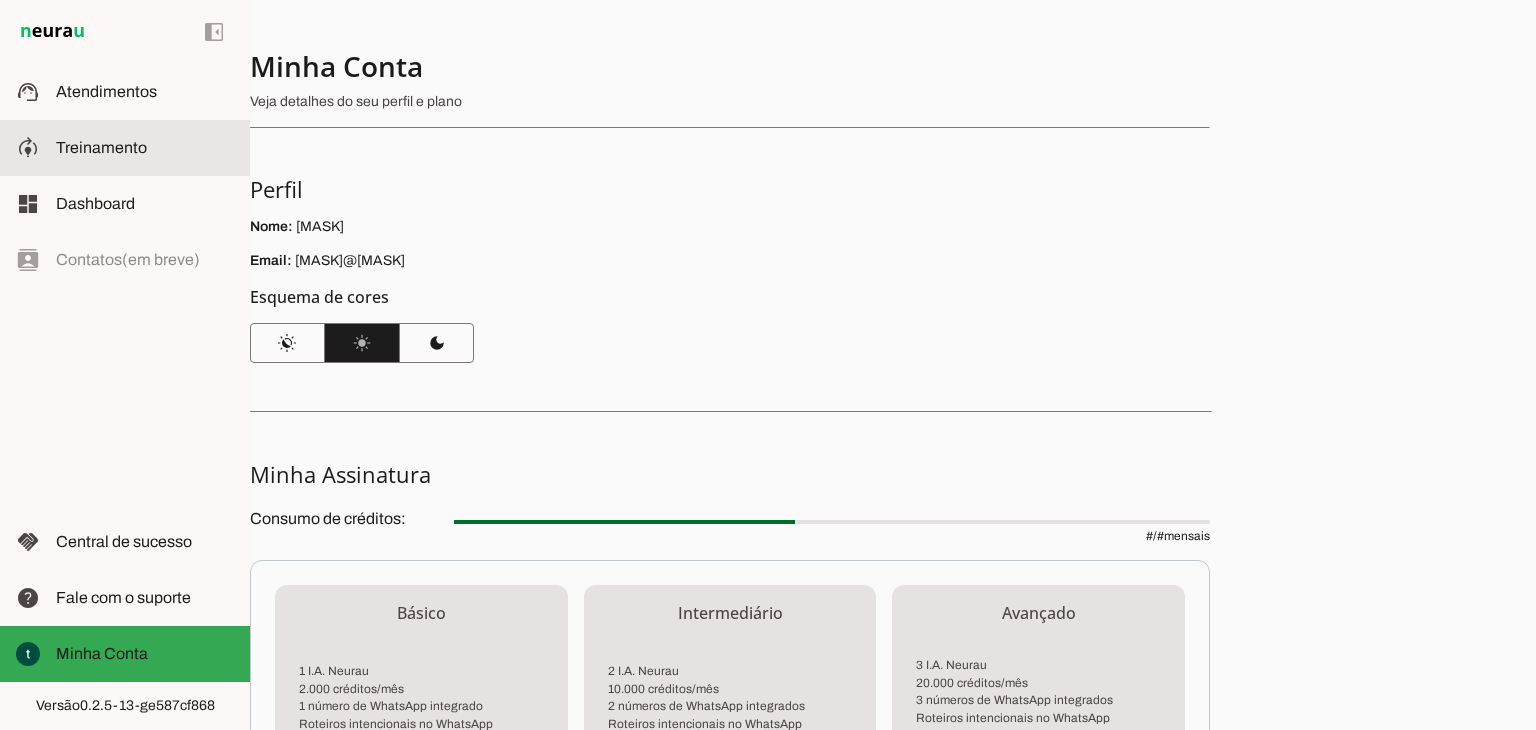 scroll, scrollTop: 0, scrollLeft: 0, axis: both 